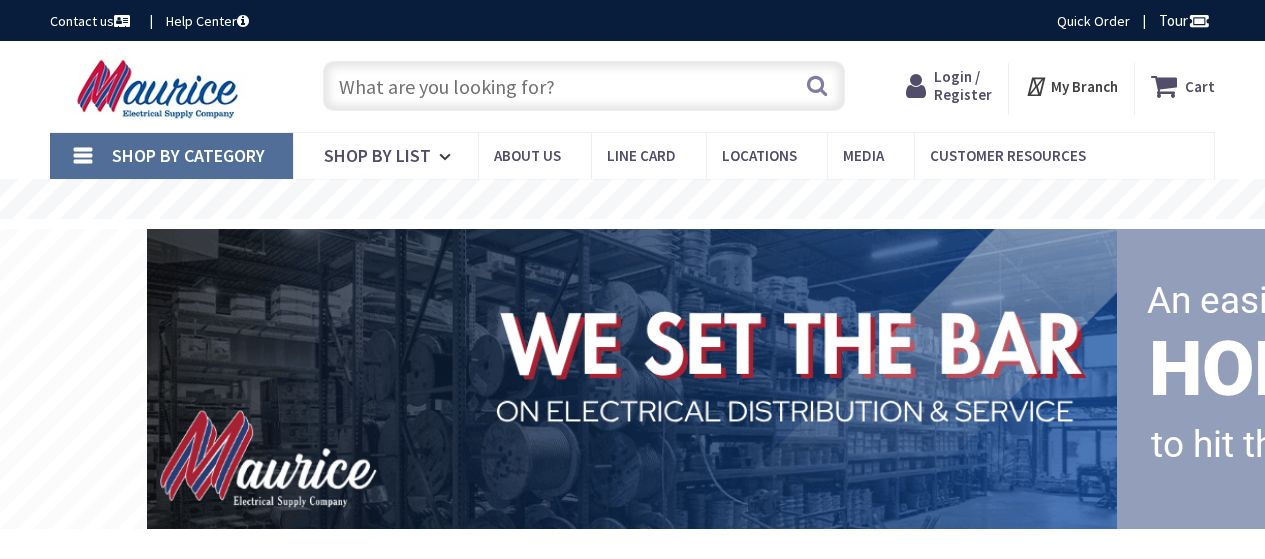 scroll, scrollTop: 0, scrollLeft: 0, axis: both 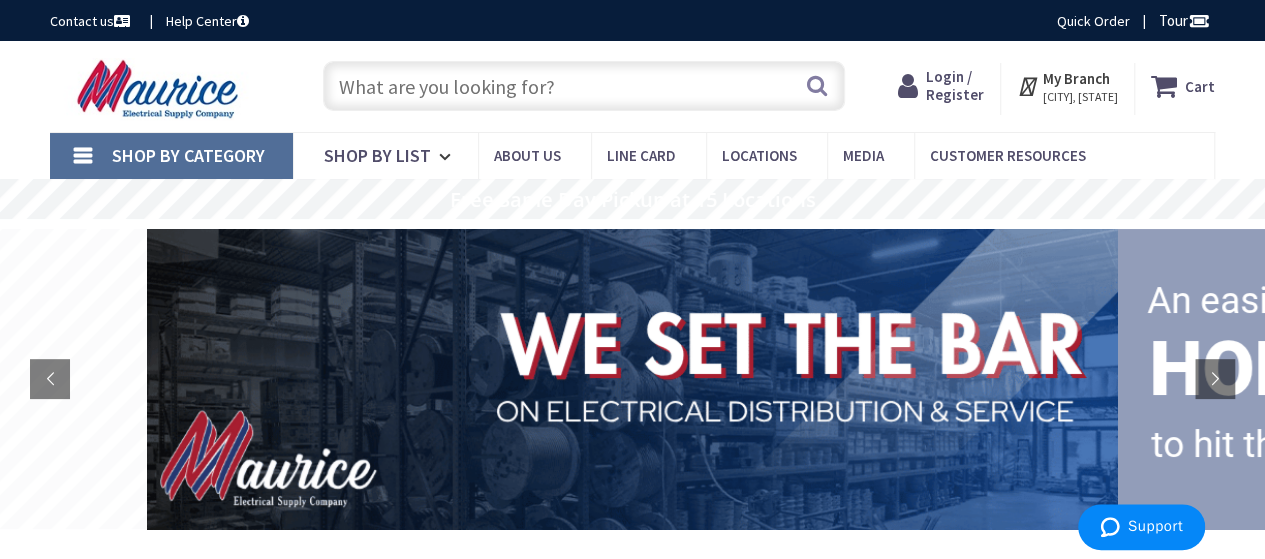 click on "Login / Register" at bounding box center (955, 85) 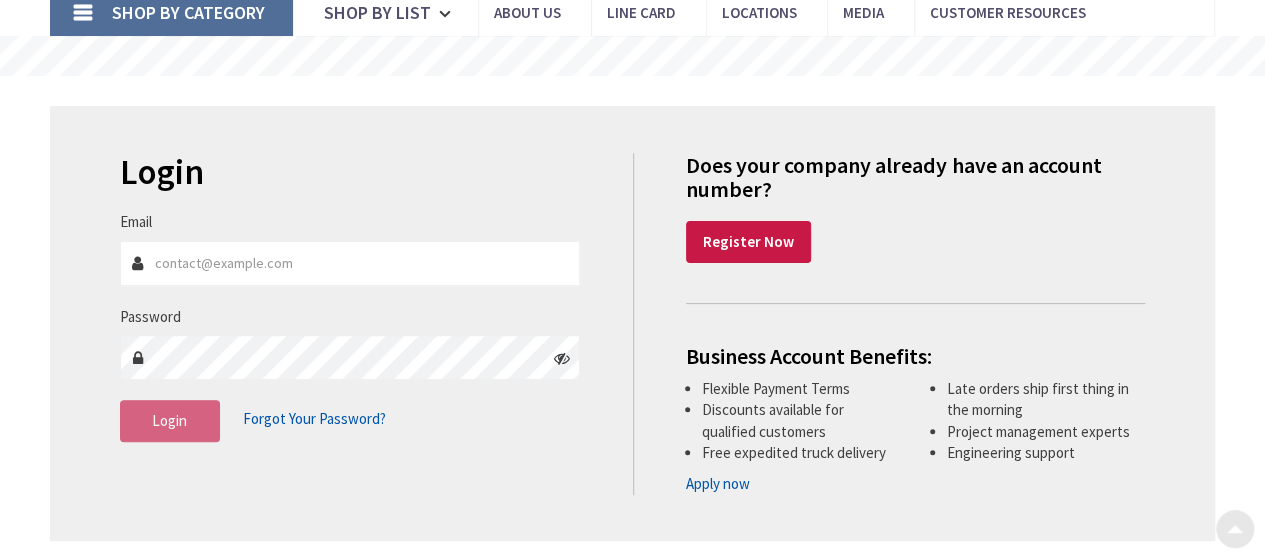scroll, scrollTop: 156, scrollLeft: 0, axis: vertical 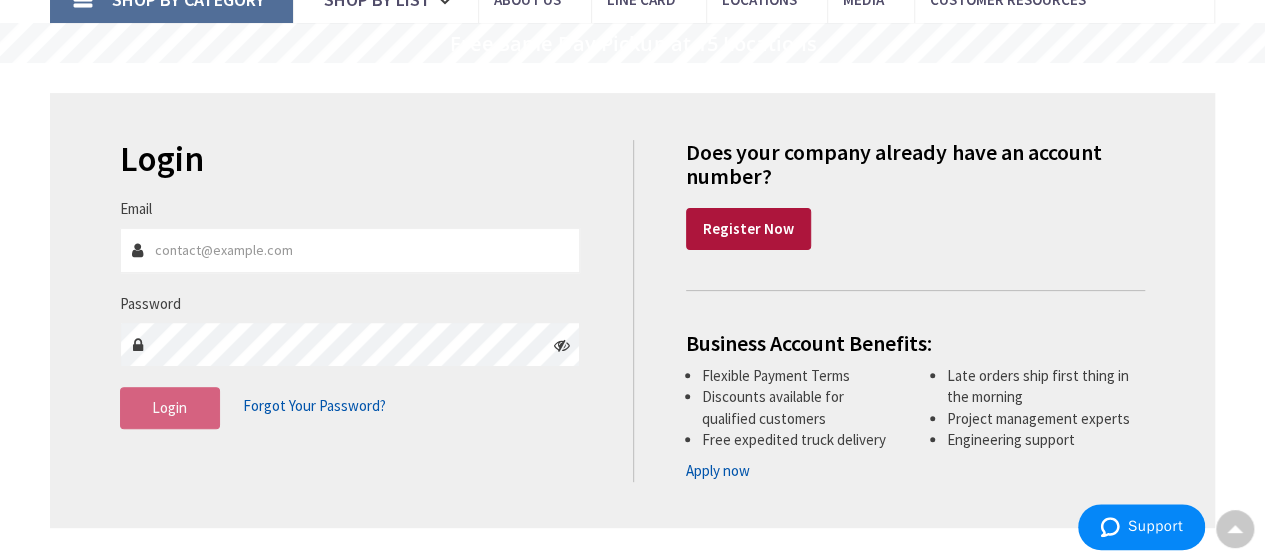 click on "Register Now" at bounding box center [748, 228] 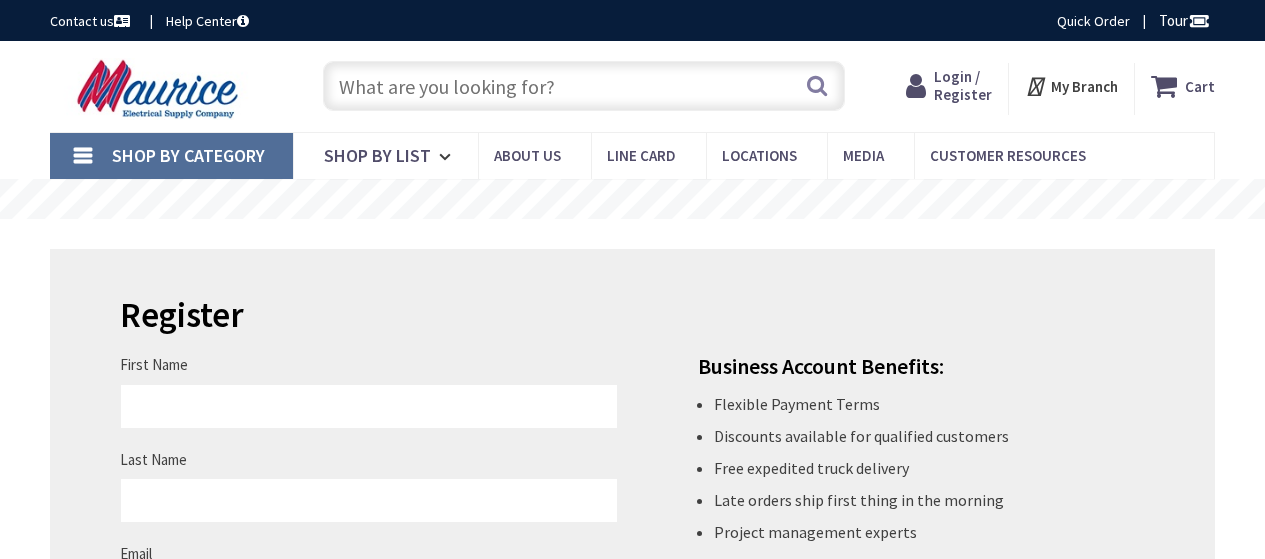 scroll, scrollTop: 0, scrollLeft: 0, axis: both 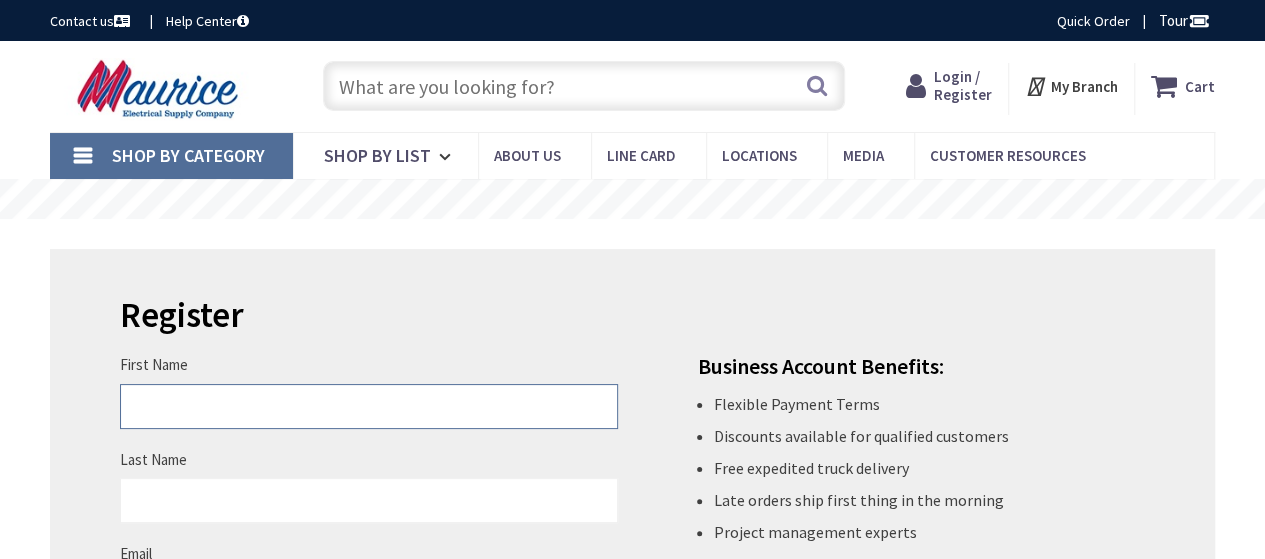 click on "First Name" at bounding box center (369, 406) 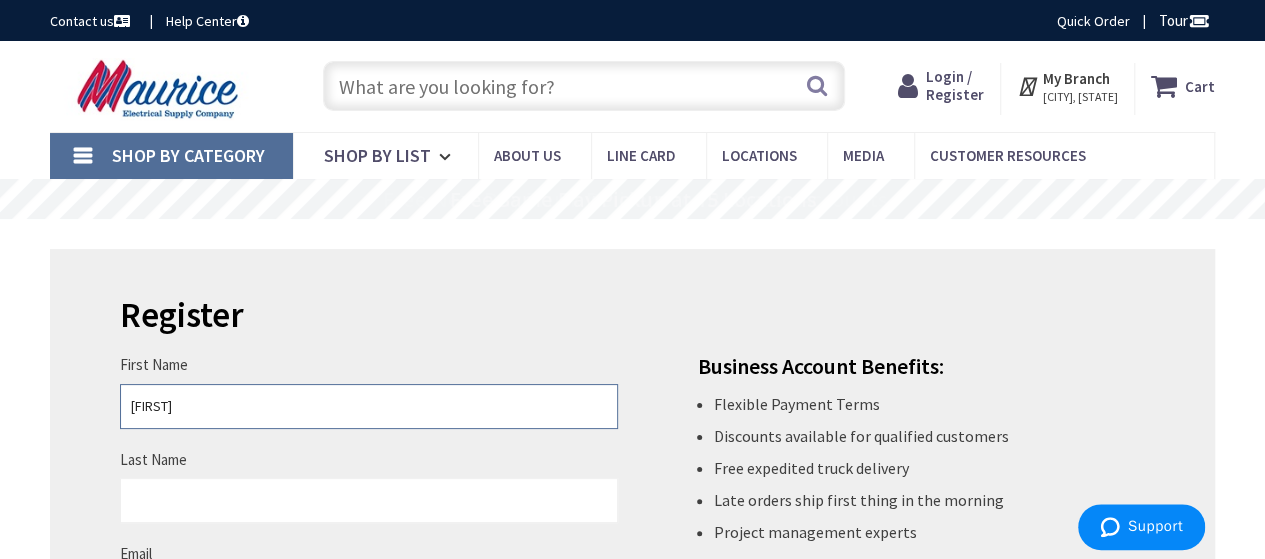 type on "[FIRST]" 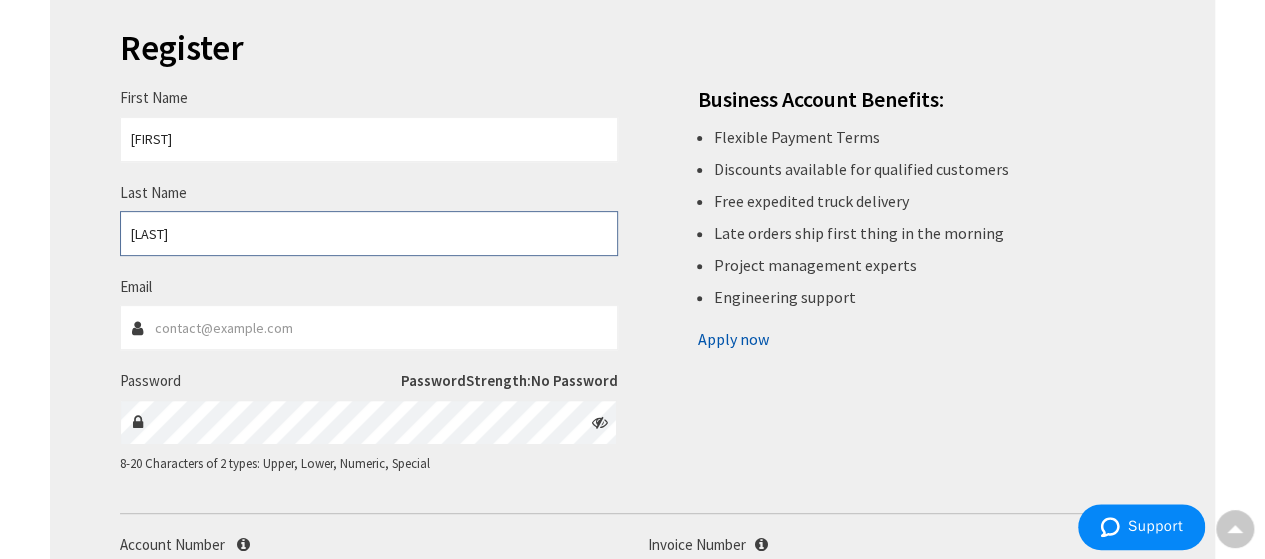 scroll, scrollTop: 268, scrollLeft: 0, axis: vertical 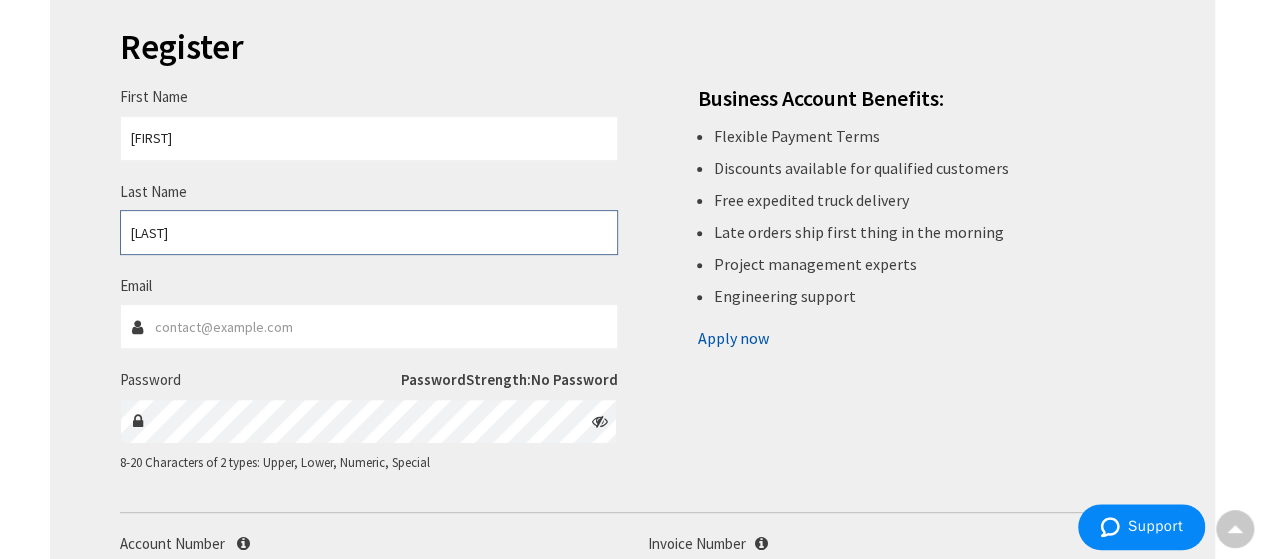 type on "Hundley" 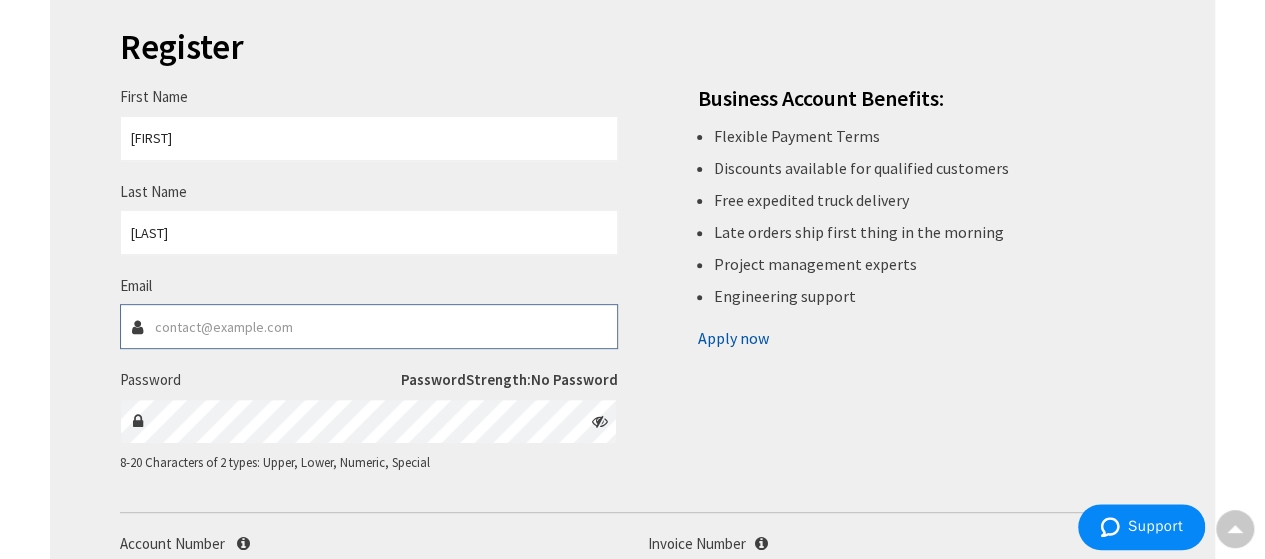 click on "Email" at bounding box center (369, 326) 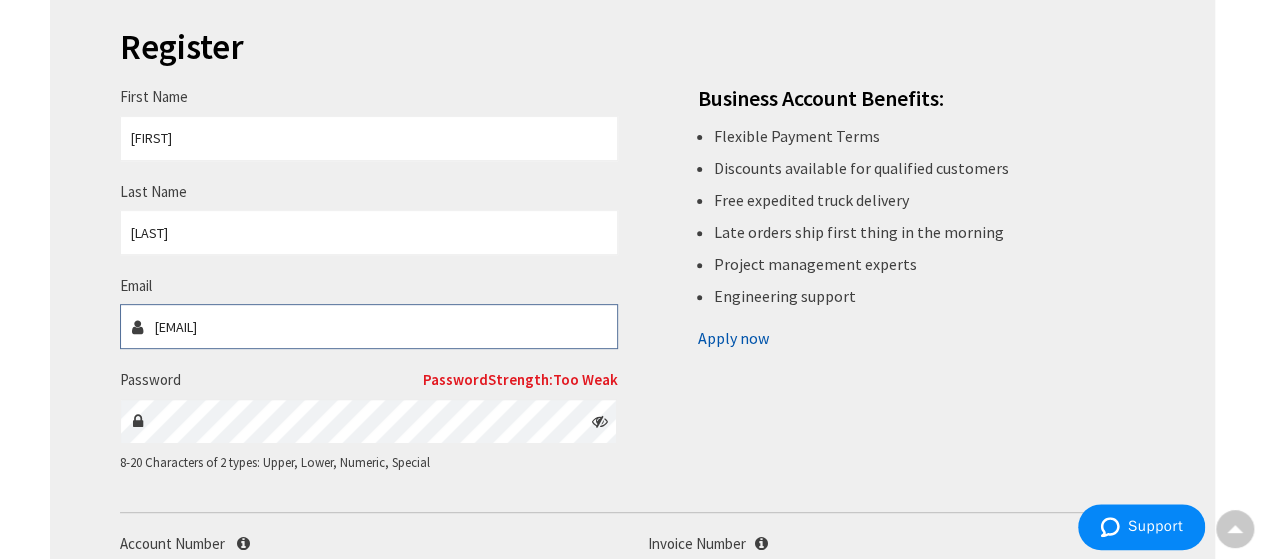 type on "zhundley@altimateelectric.com" 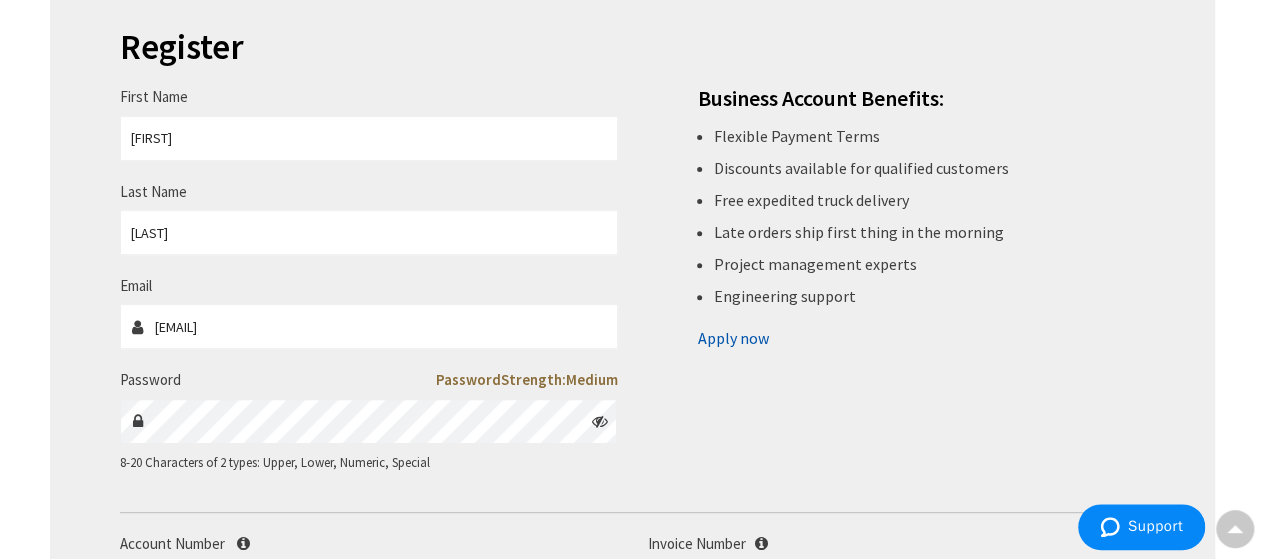 click at bounding box center (600, 421) 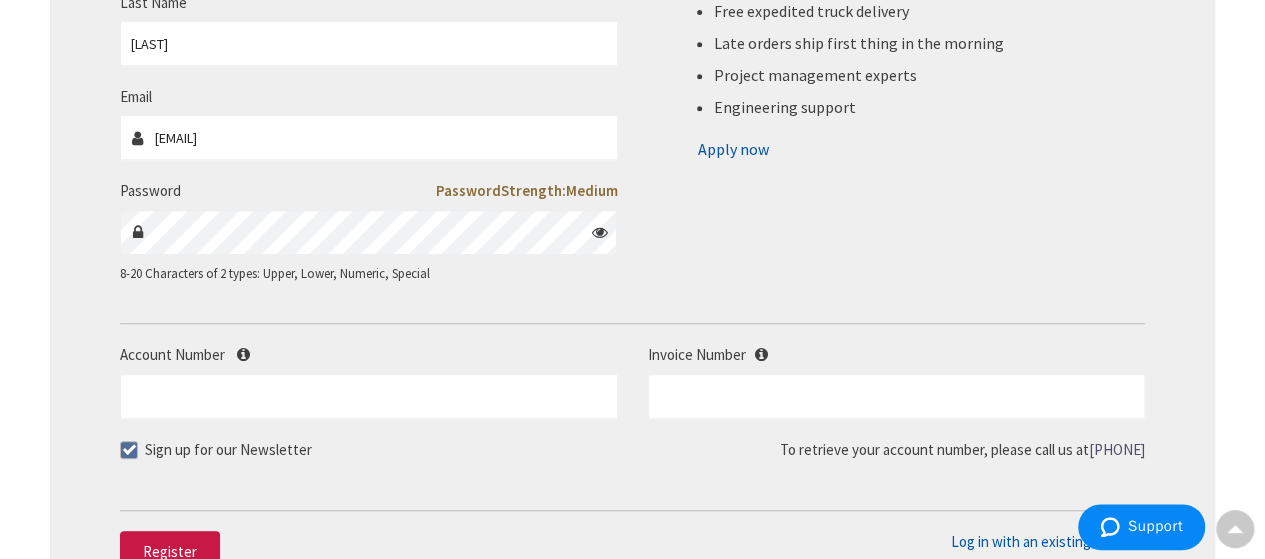 scroll, scrollTop: 463, scrollLeft: 0, axis: vertical 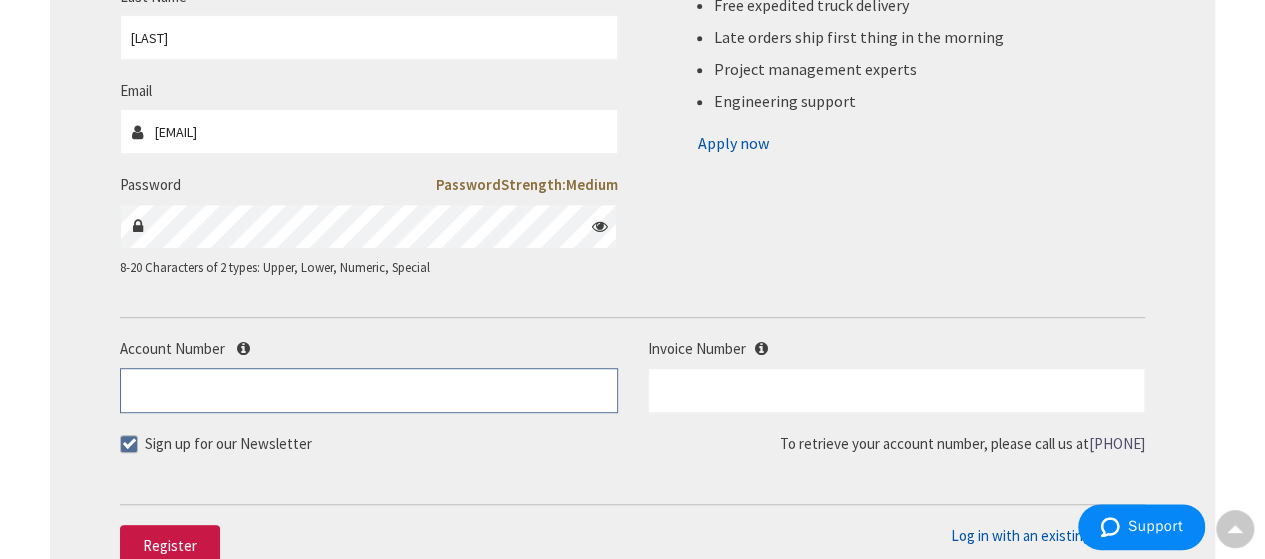 click on "Account Number" at bounding box center (369, 390) 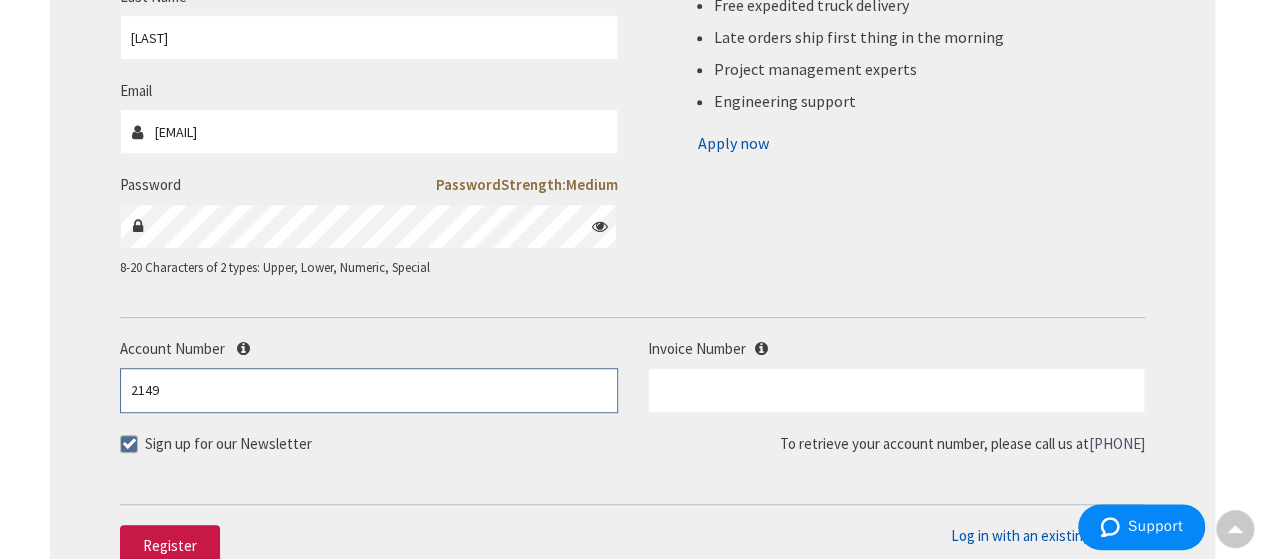 type on "2149" 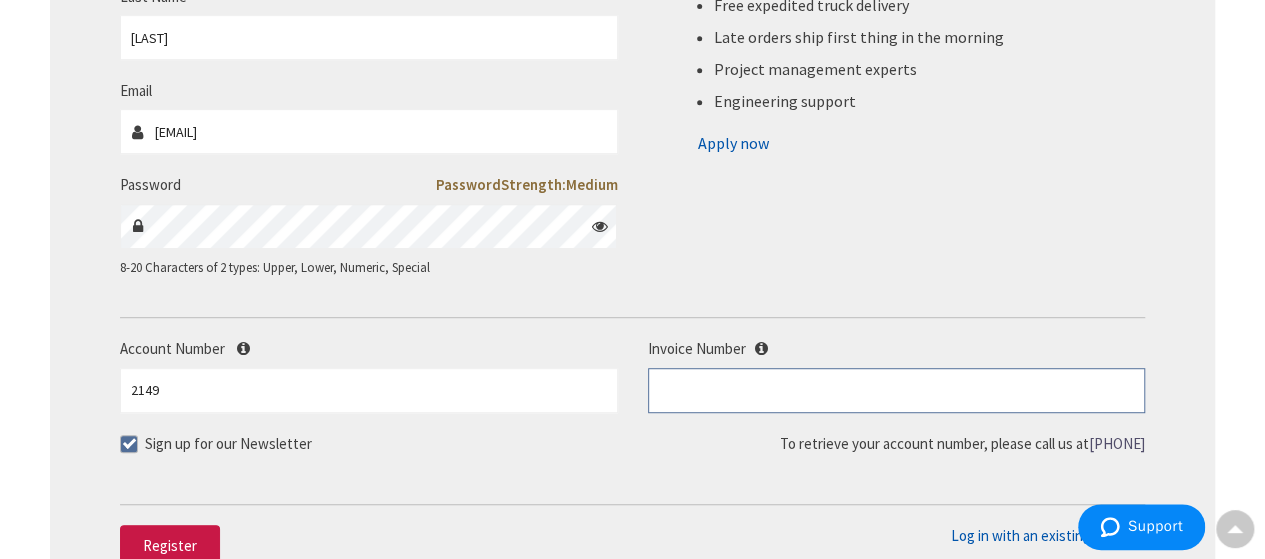 click at bounding box center (897, 390) 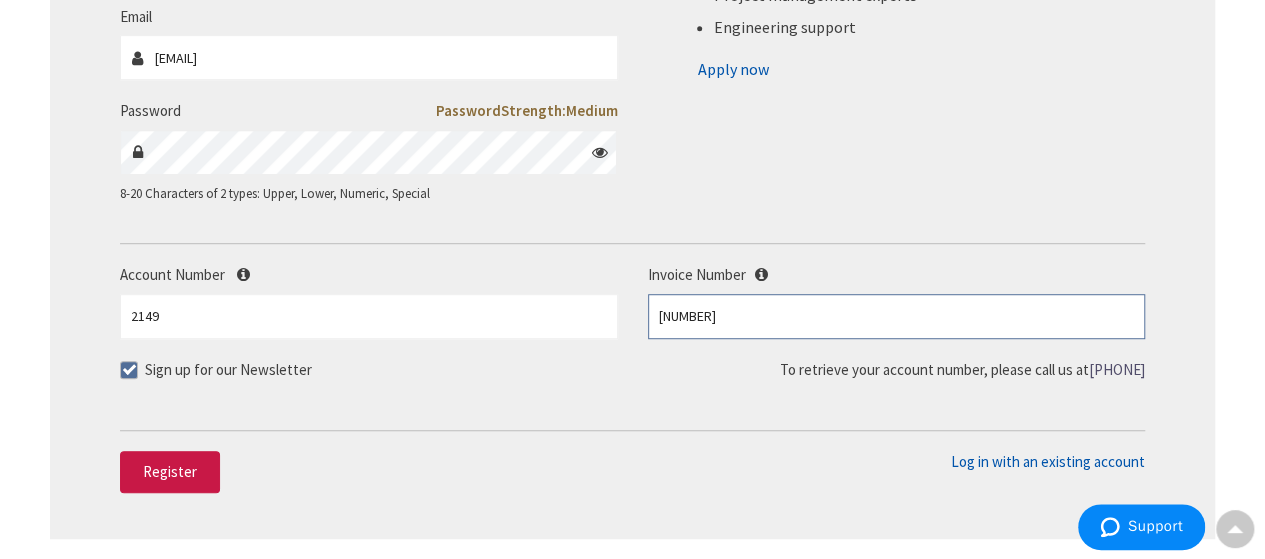 scroll, scrollTop: 542, scrollLeft: 0, axis: vertical 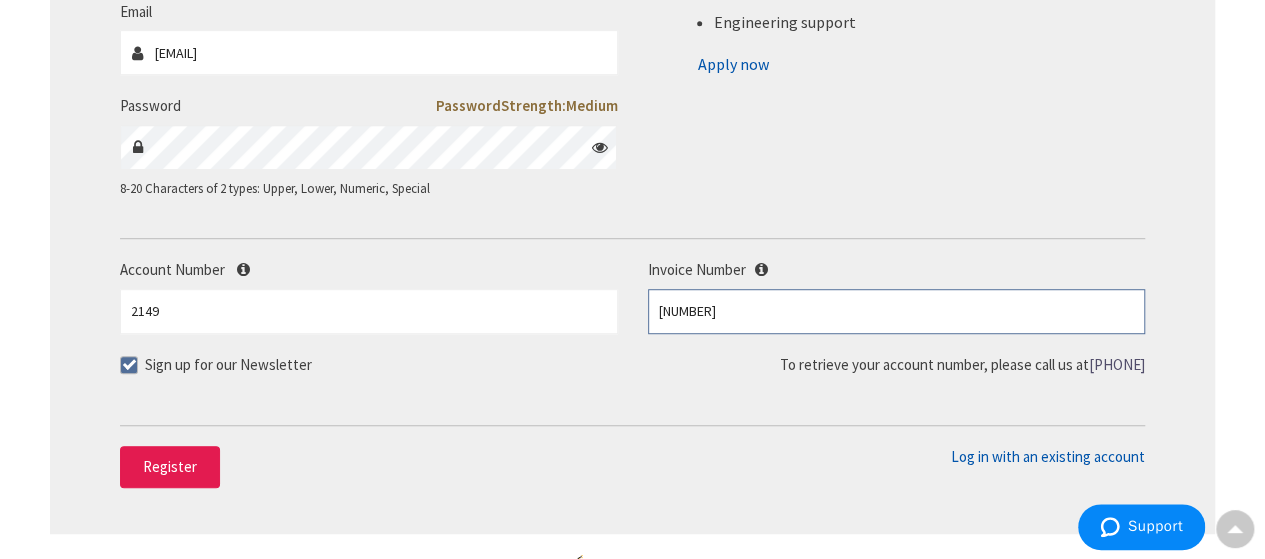 type on "S128467214.001" 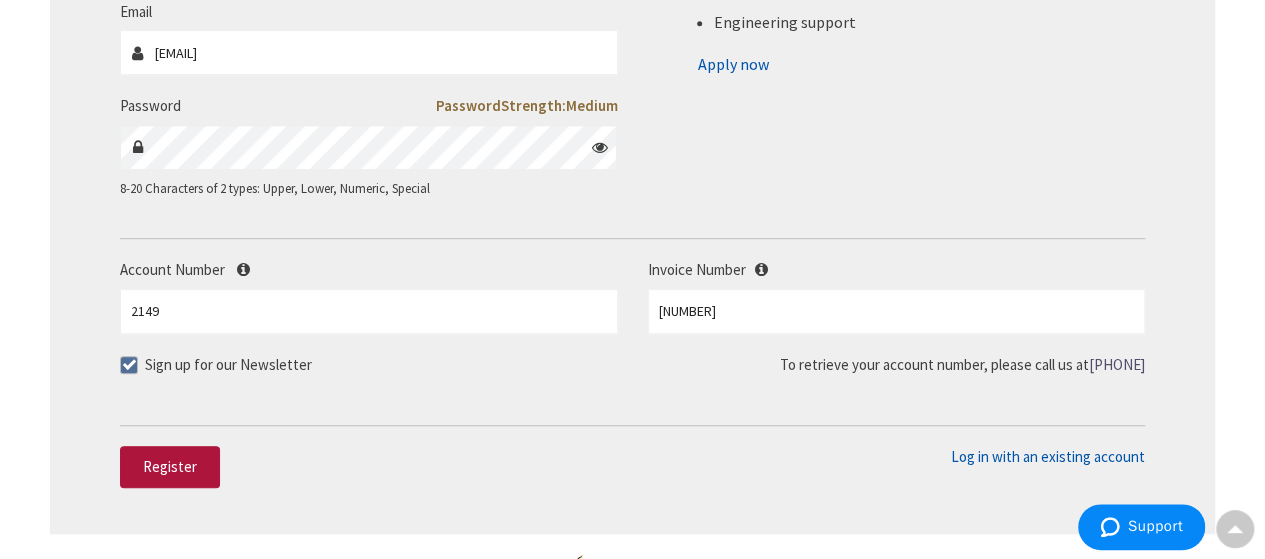 click on "Register" at bounding box center [170, 467] 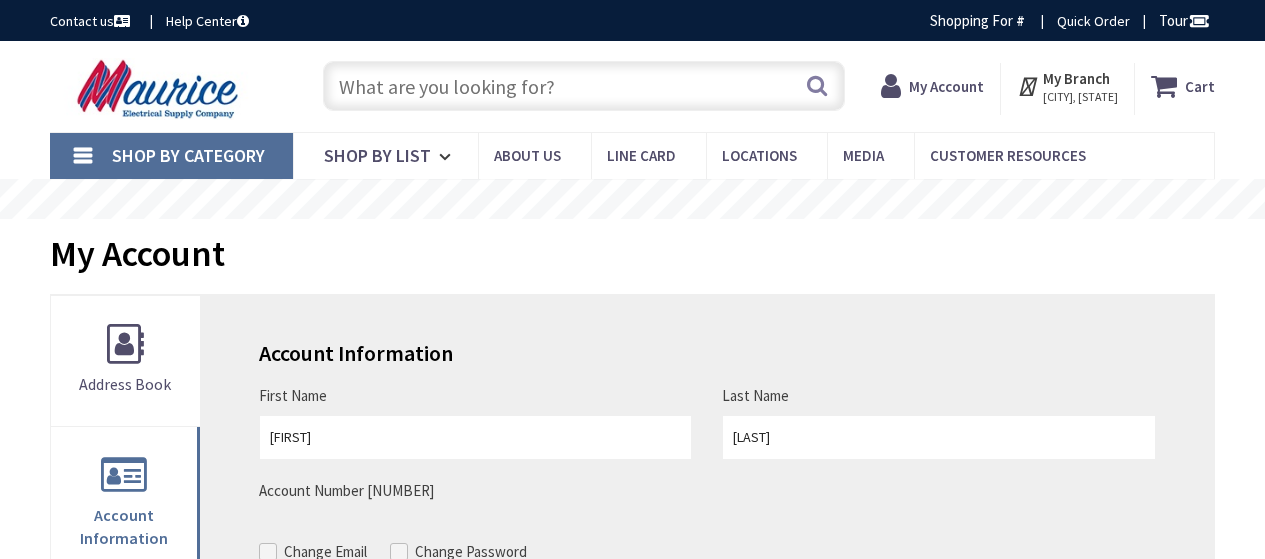 scroll, scrollTop: 0, scrollLeft: 0, axis: both 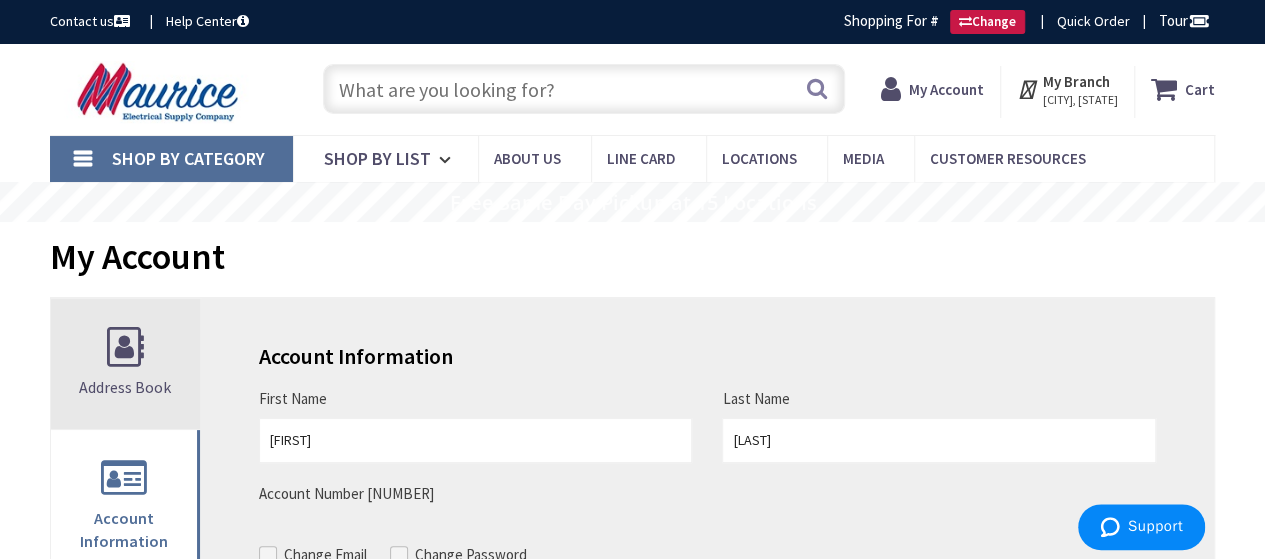 click on "Address Book" at bounding box center (125, 364) 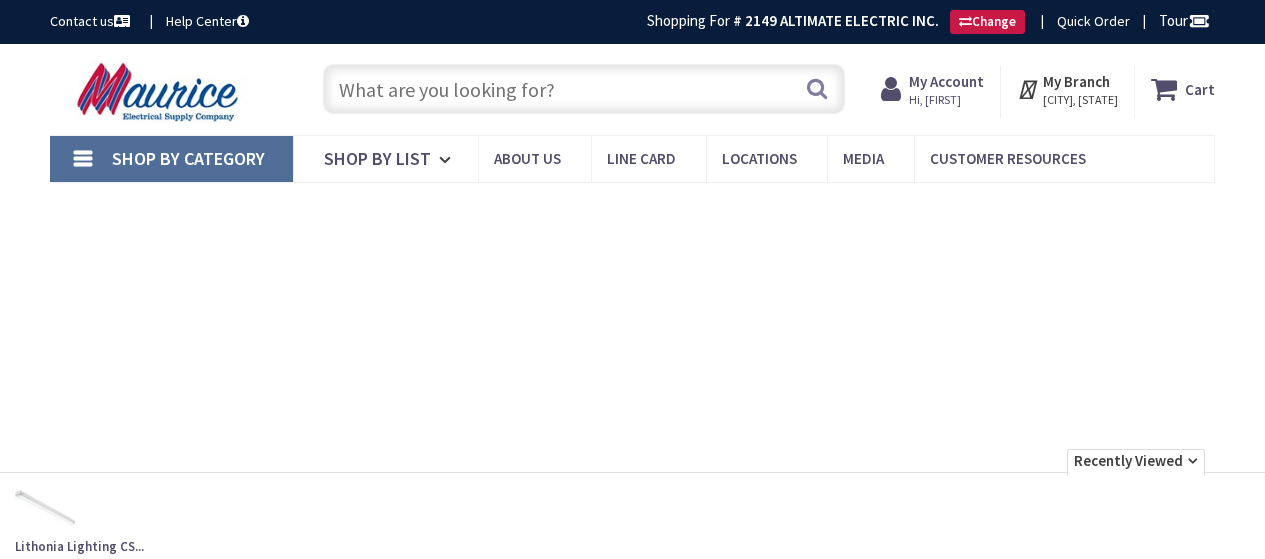 scroll, scrollTop: 0, scrollLeft: 0, axis: both 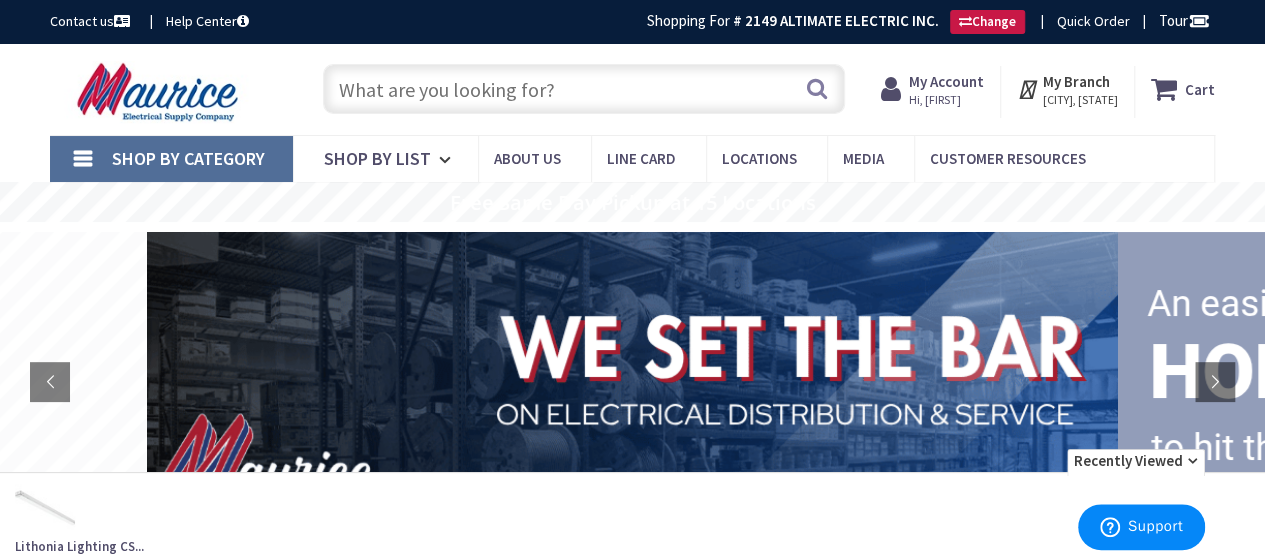 click on "My Account" at bounding box center [946, 81] 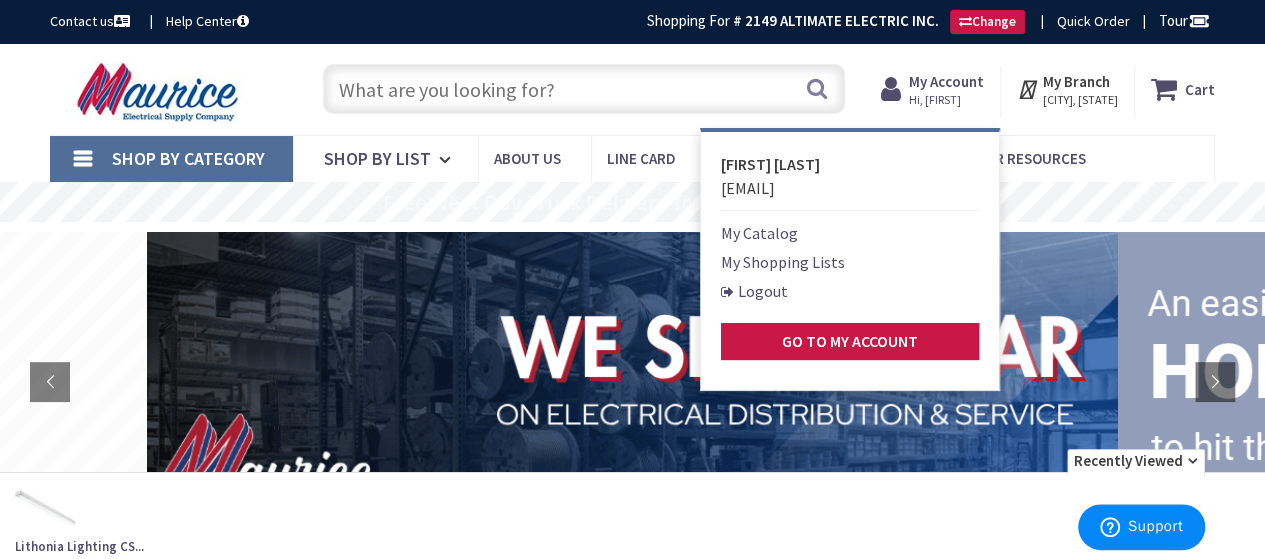click on "Logout" at bounding box center (754, 291) 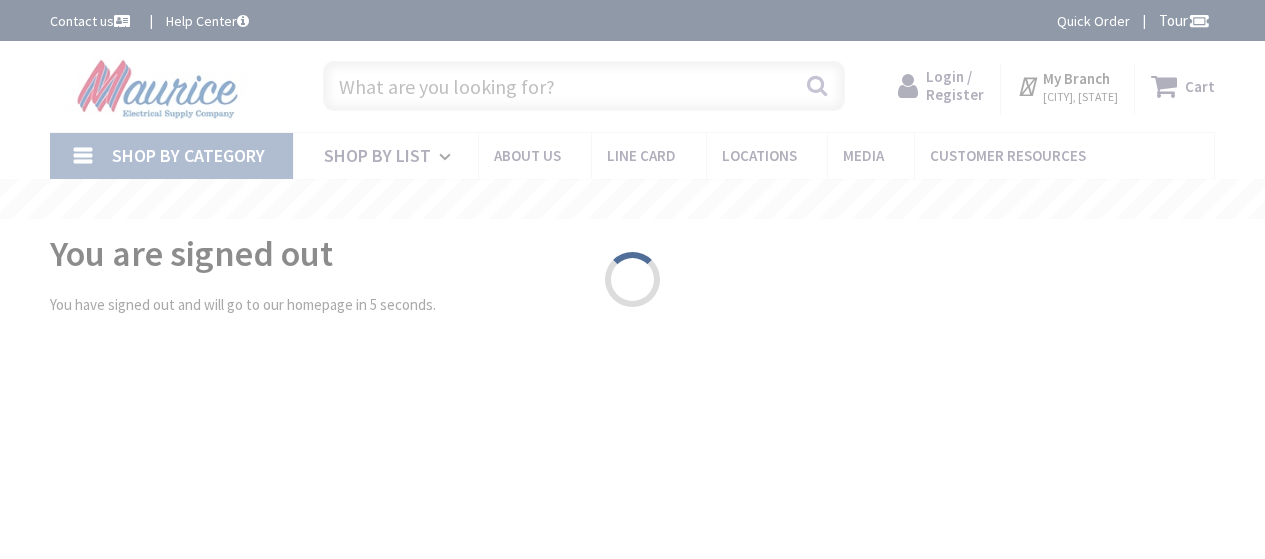 scroll, scrollTop: 0, scrollLeft: 0, axis: both 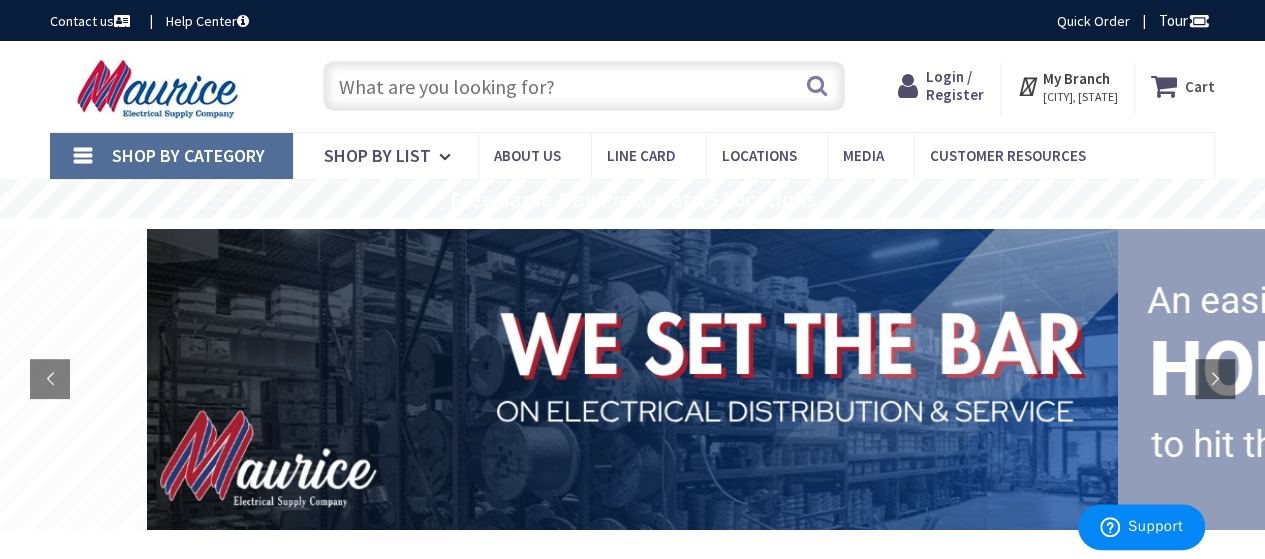 click on "Login / Register" at bounding box center [955, 85] 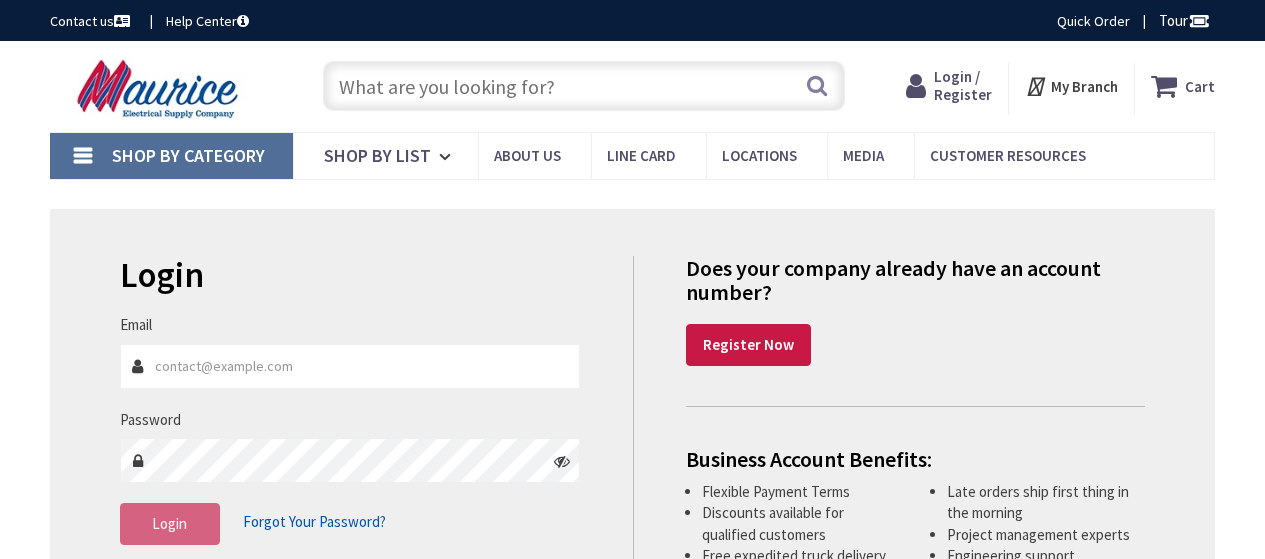 scroll, scrollTop: 0, scrollLeft: 0, axis: both 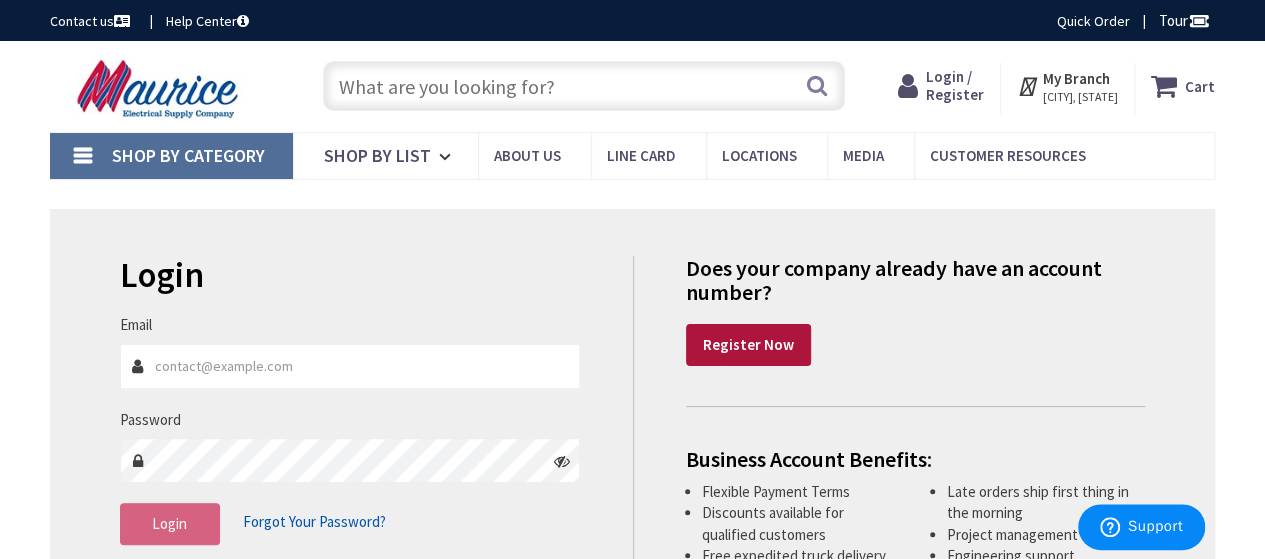 click on "Register Now" at bounding box center [748, 344] 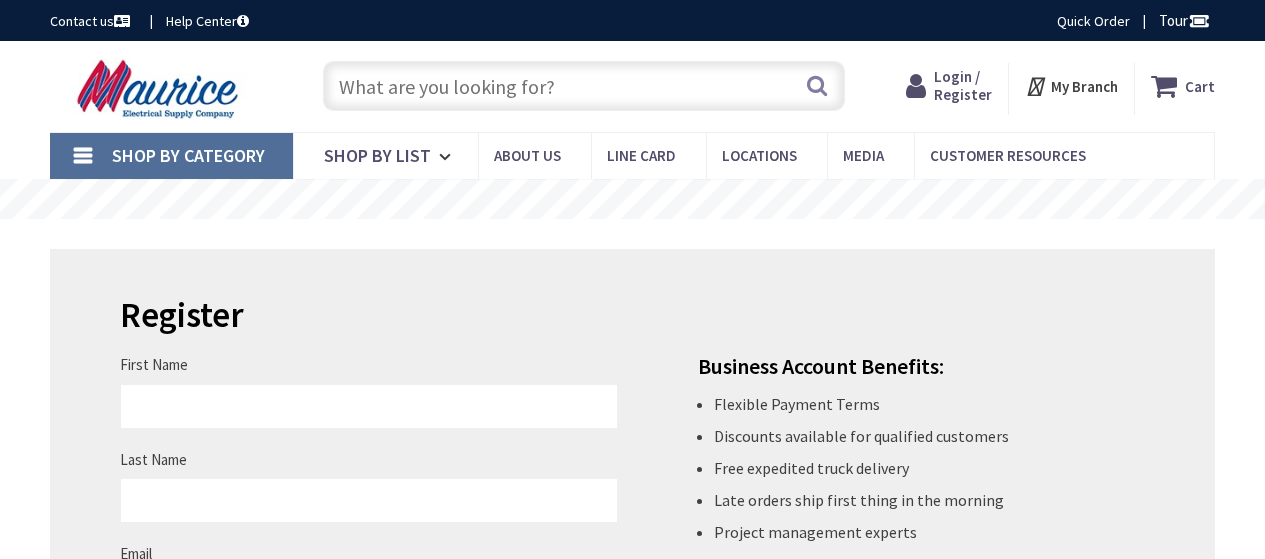 scroll, scrollTop: 0, scrollLeft: 0, axis: both 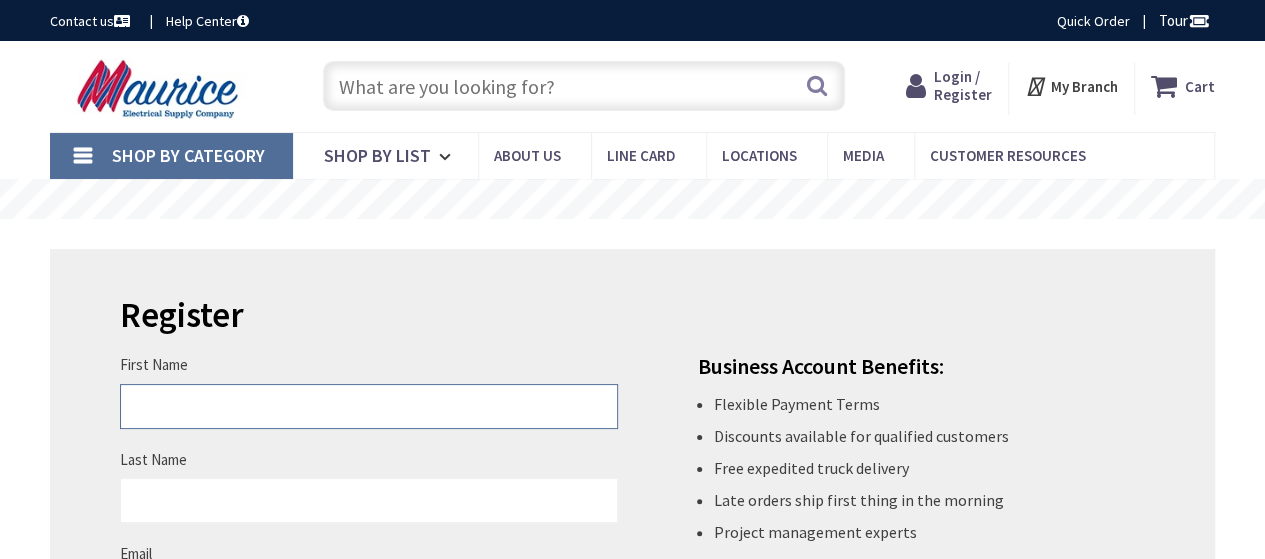 click on "First Name" at bounding box center (369, 406) 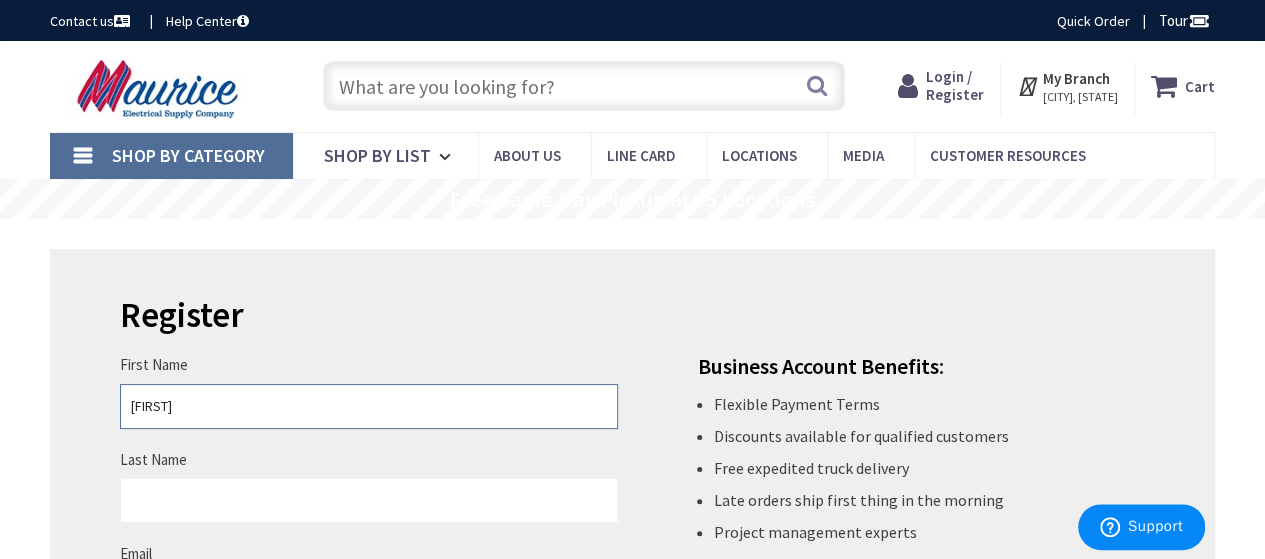 type on "Rich" 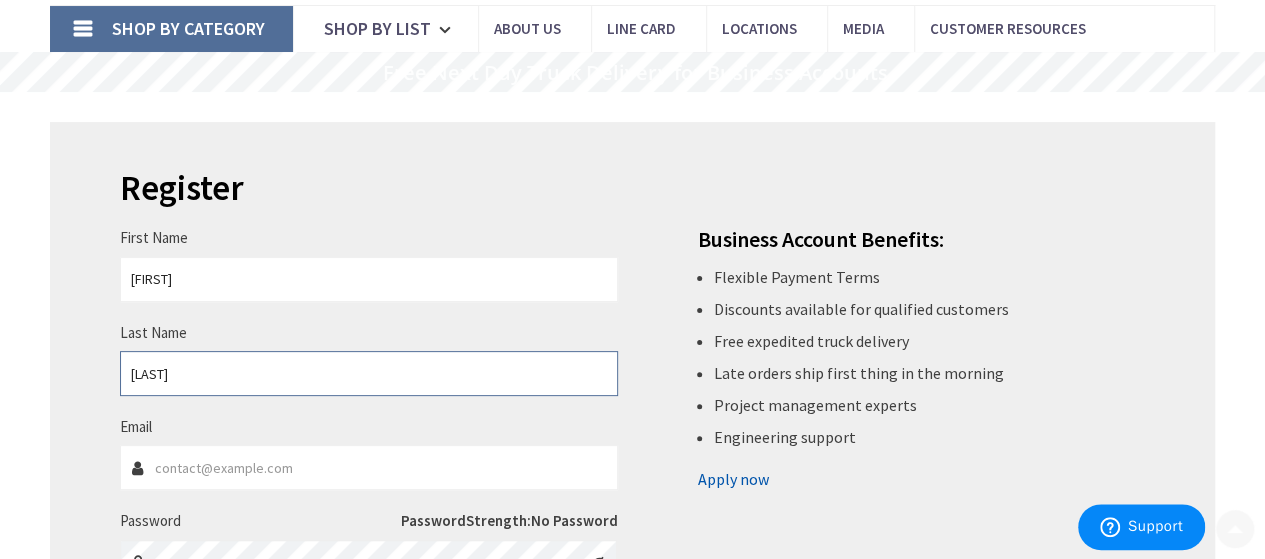 scroll, scrollTop: 129, scrollLeft: 0, axis: vertical 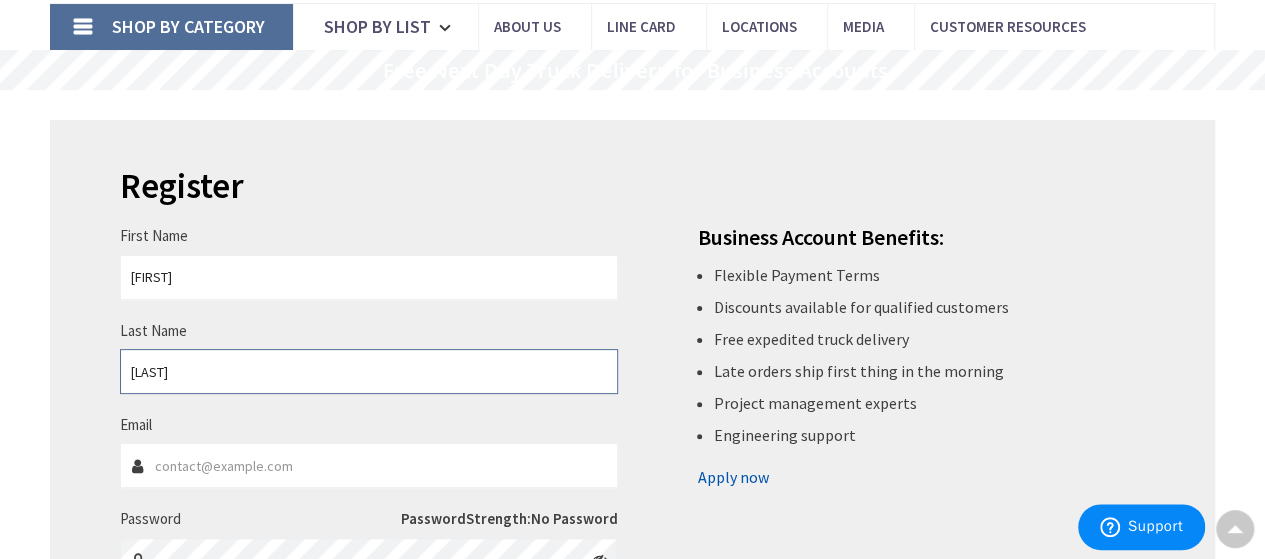 type on "[LAST]" 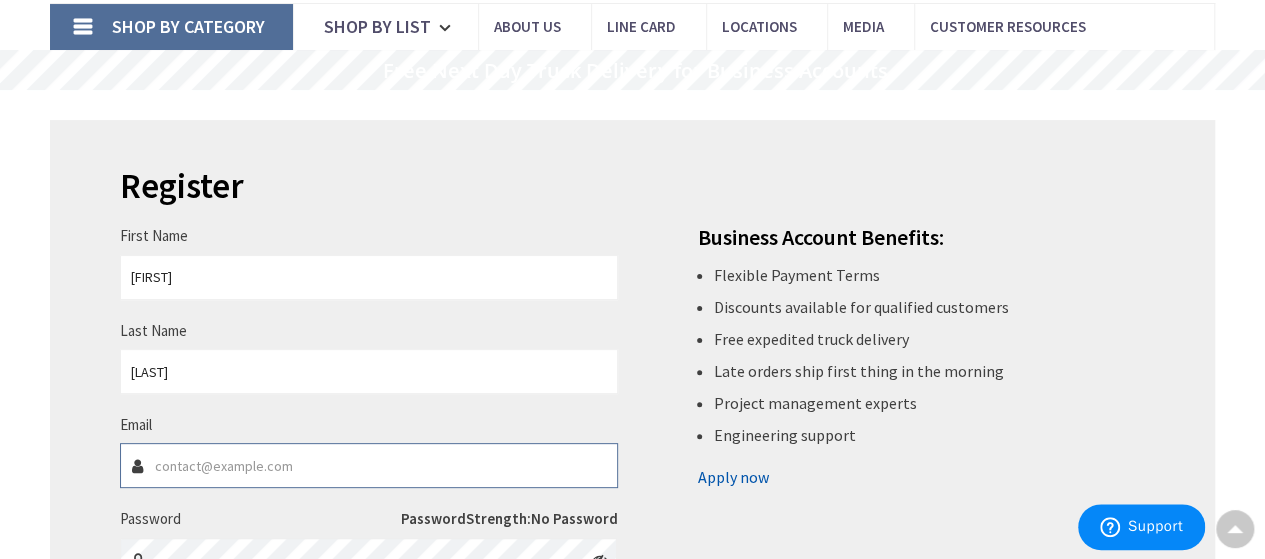 click on "Email" at bounding box center [369, 465] 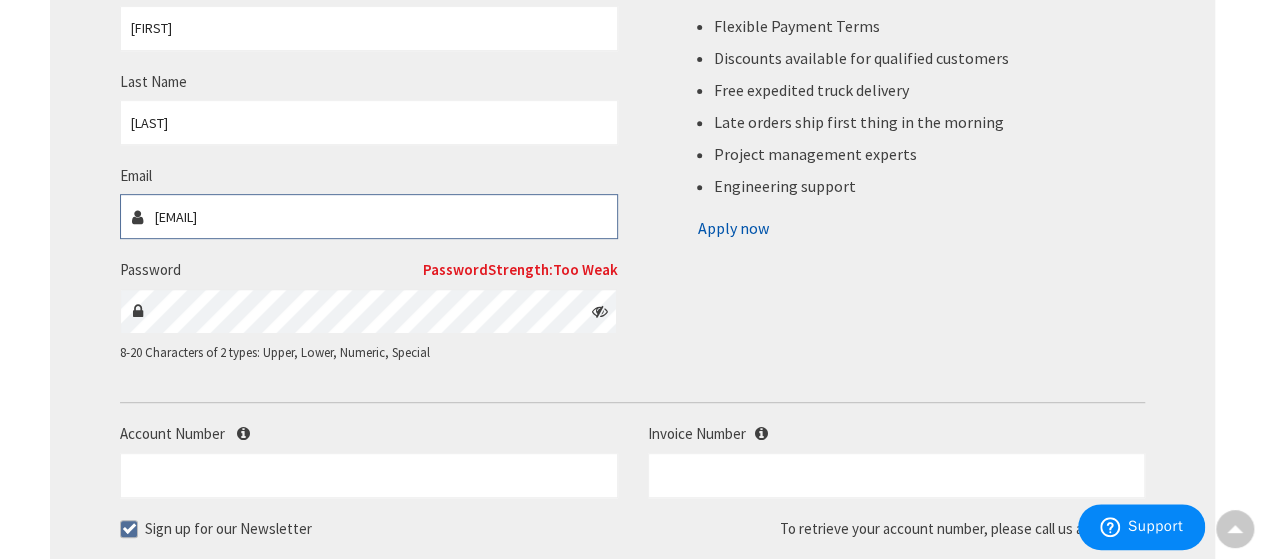 scroll, scrollTop: 383, scrollLeft: 0, axis: vertical 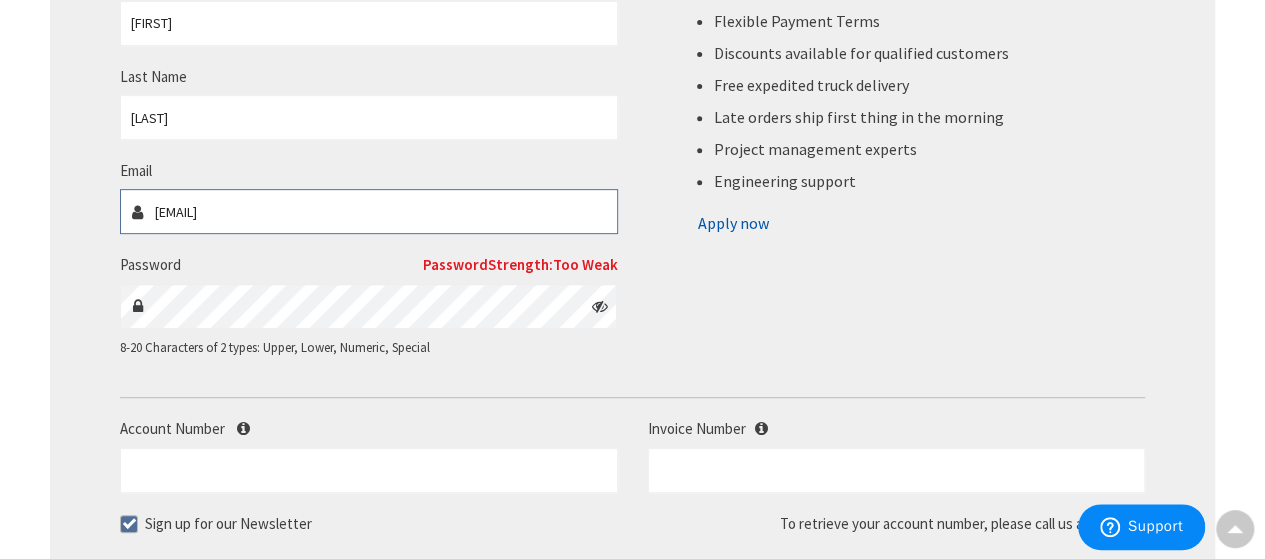type on "[EMAIL]" 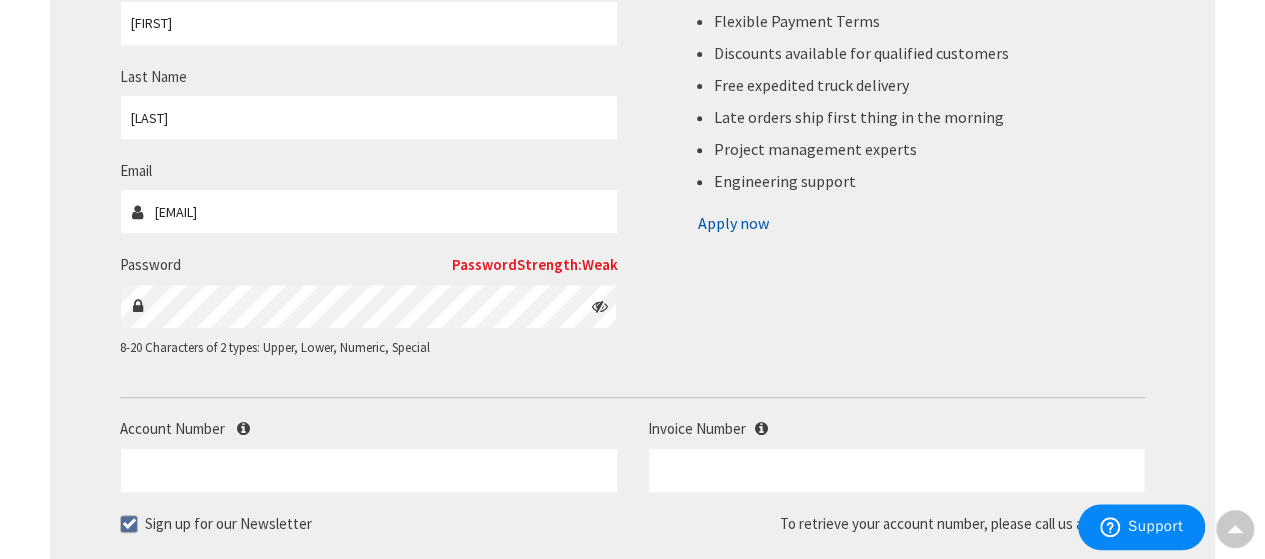 click at bounding box center [600, 306] 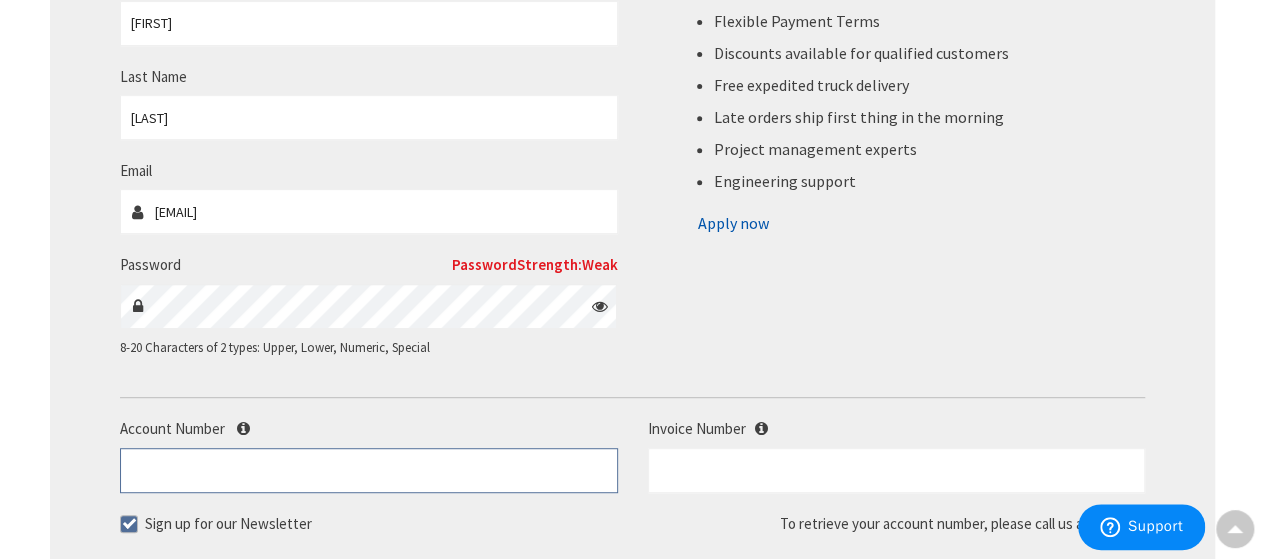 click on "Account Number" at bounding box center (369, 470) 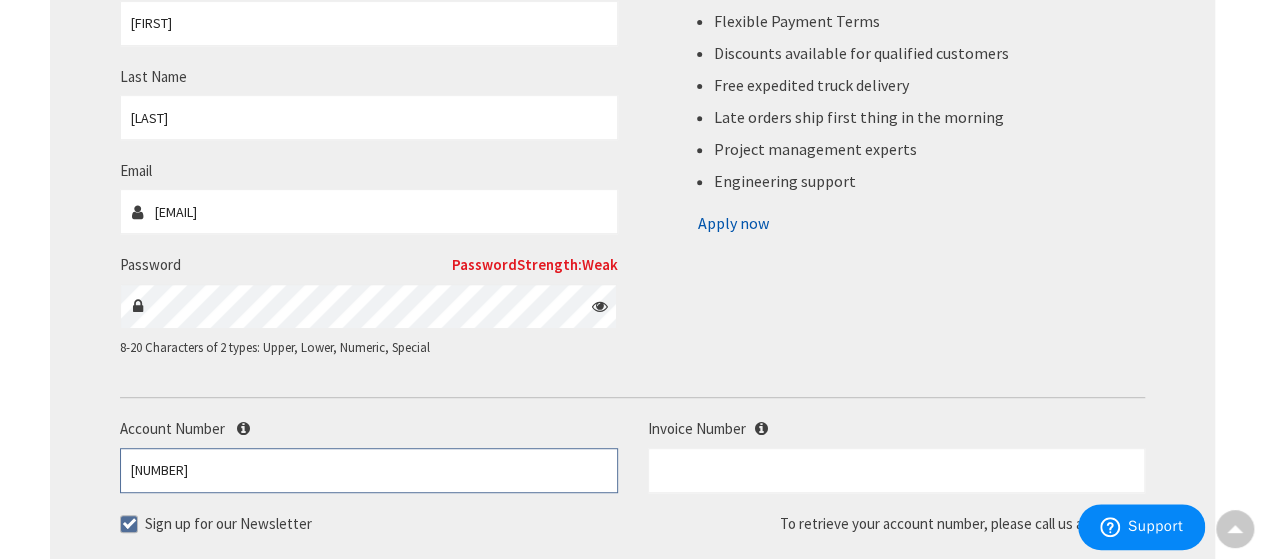 type on "[ACCOUNT_NUMBER]" 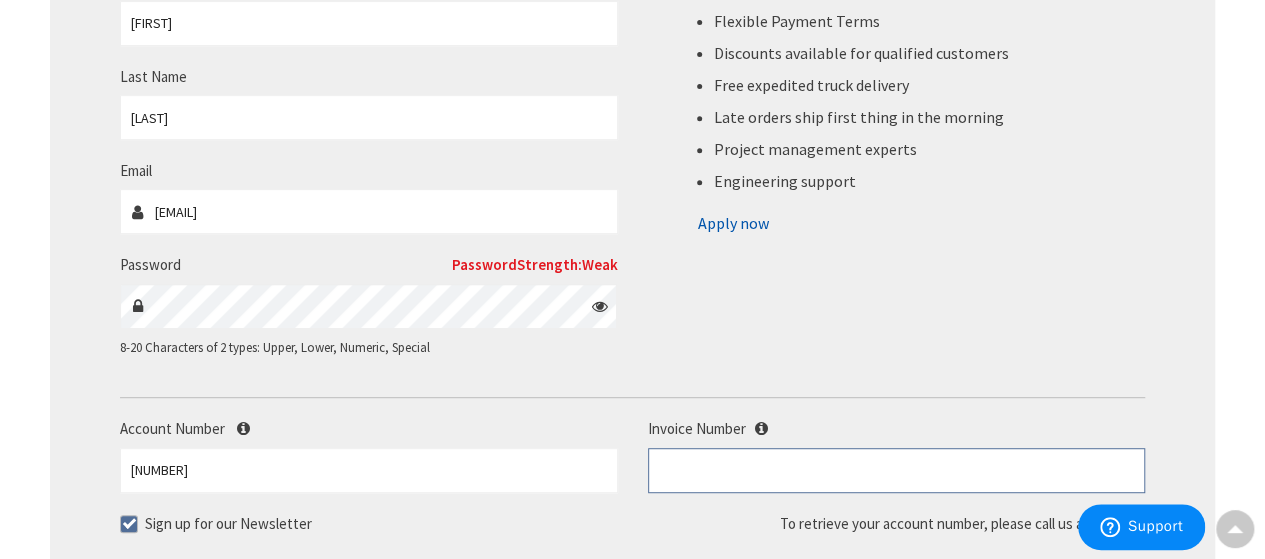 click at bounding box center (897, 470) 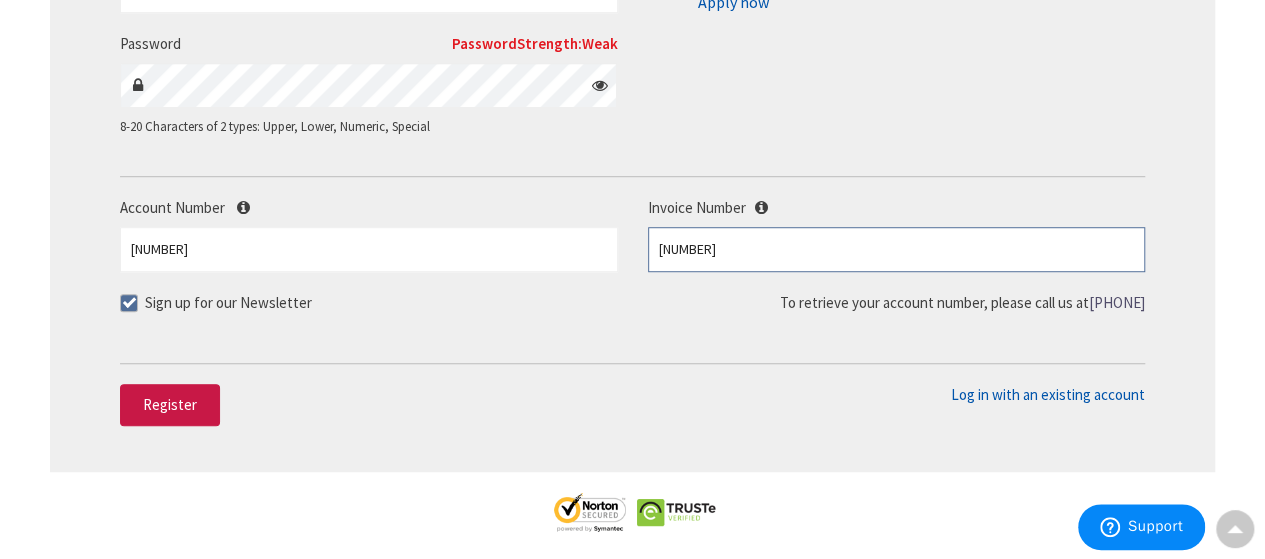 scroll, scrollTop: 606, scrollLeft: 0, axis: vertical 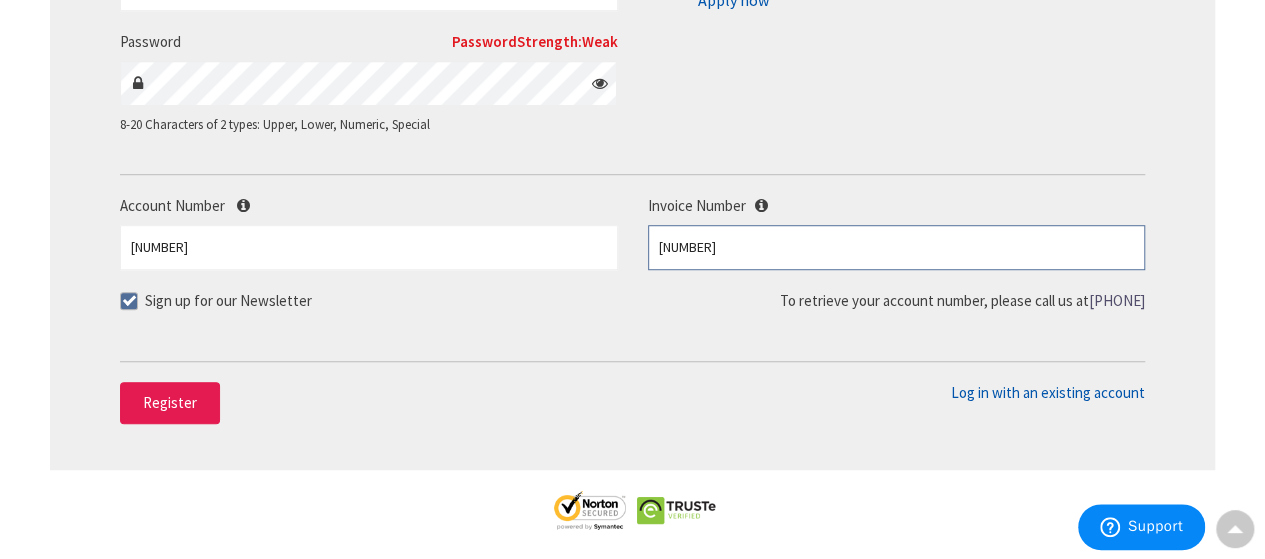 type on "S128331165.001" 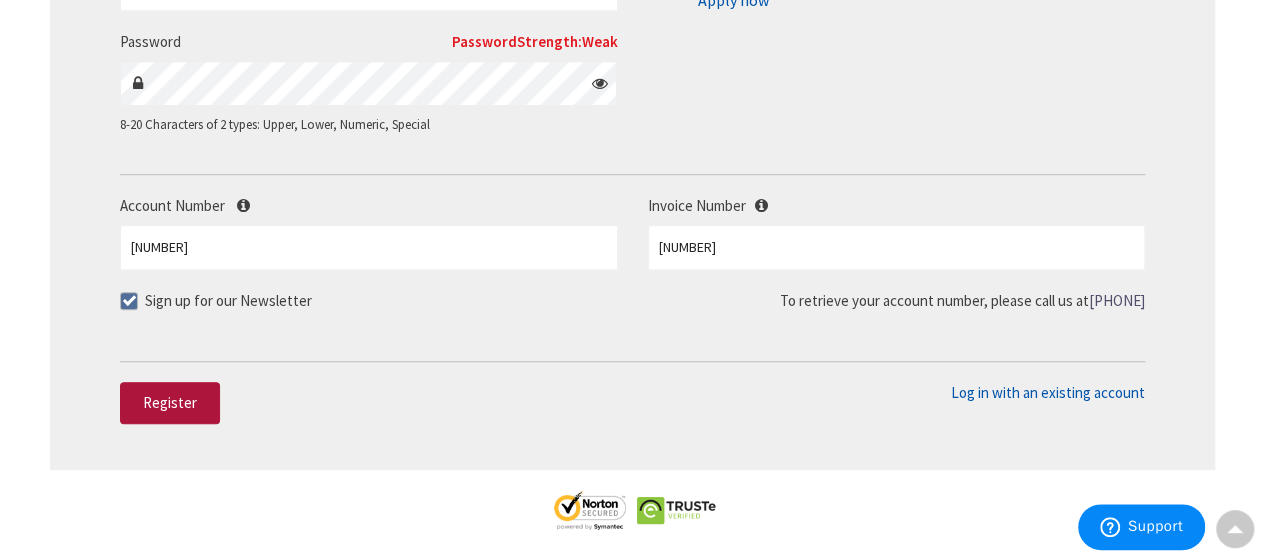 click on "Register" at bounding box center (170, 403) 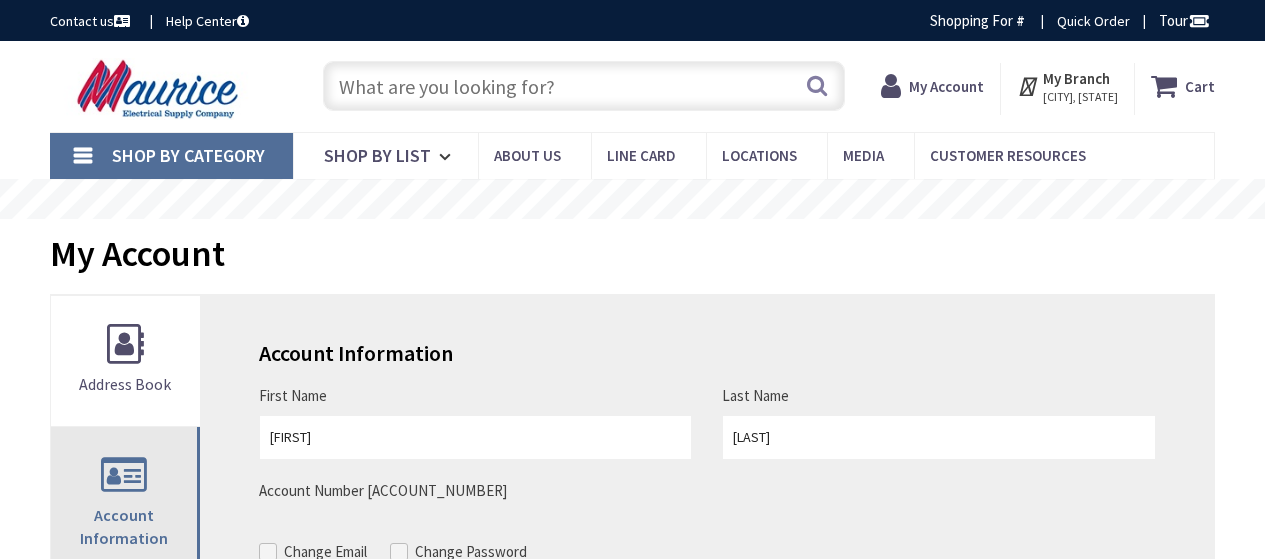 scroll, scrollTop: 0, scrollLeft: 0, axis: both 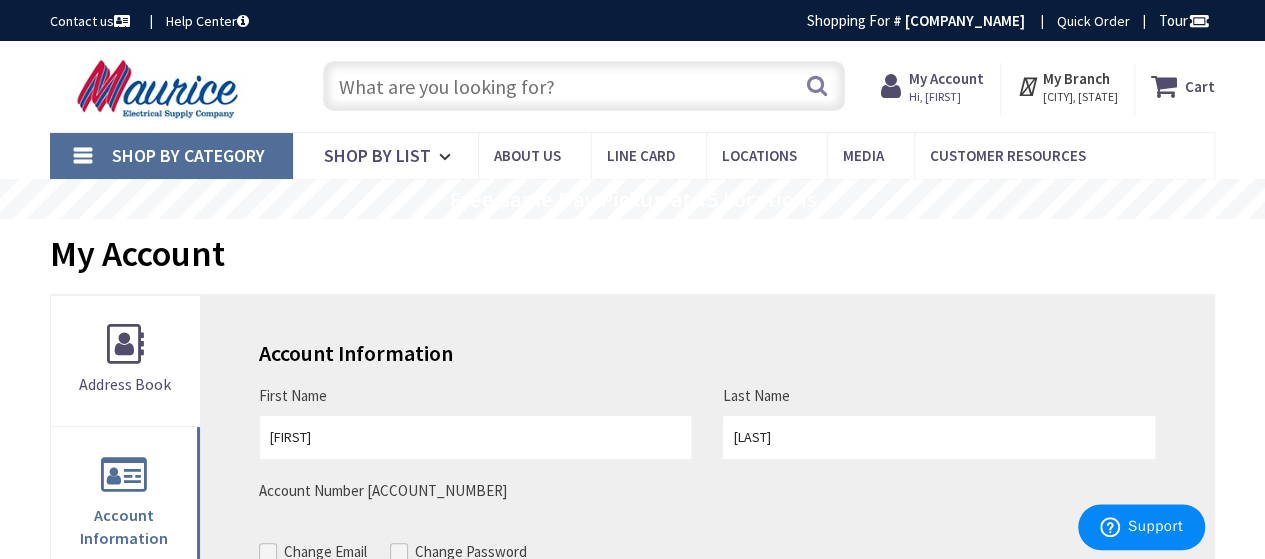 click on "My Account" at bounding box center (946, 78) 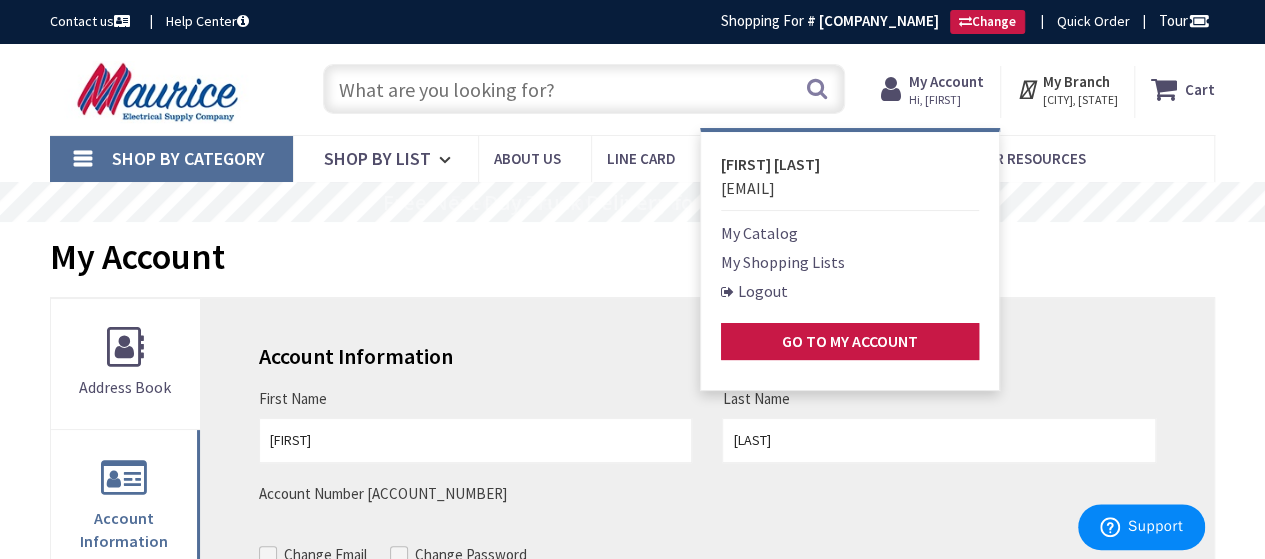 click on "Logout" at bounding box center (754, 291) 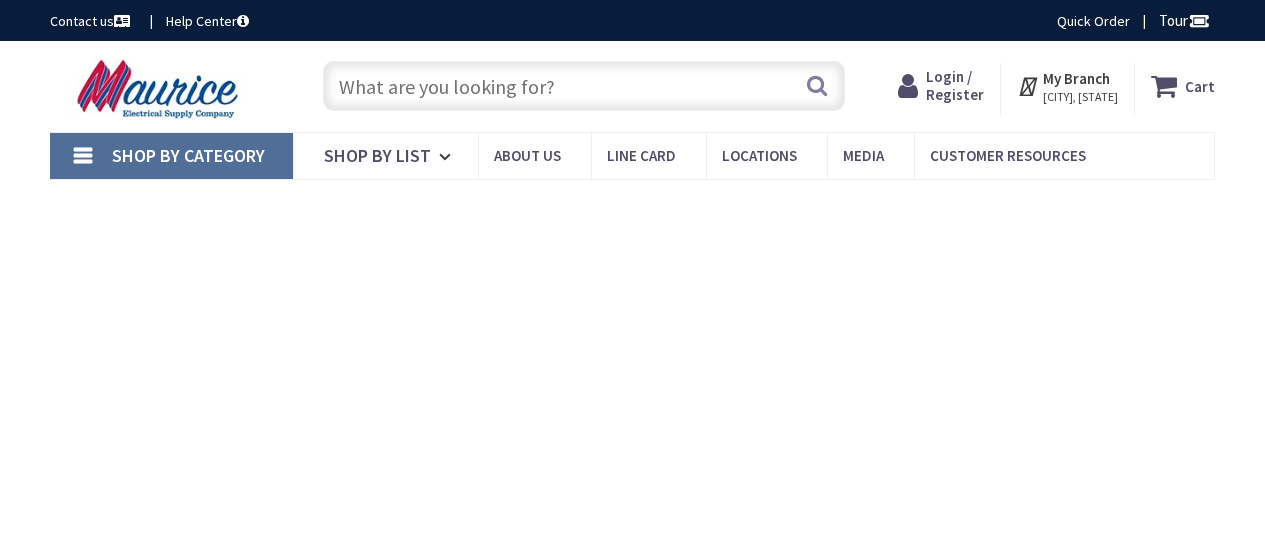 scroll, scrollTop: 0, scrollLeft: 0, axis: both 